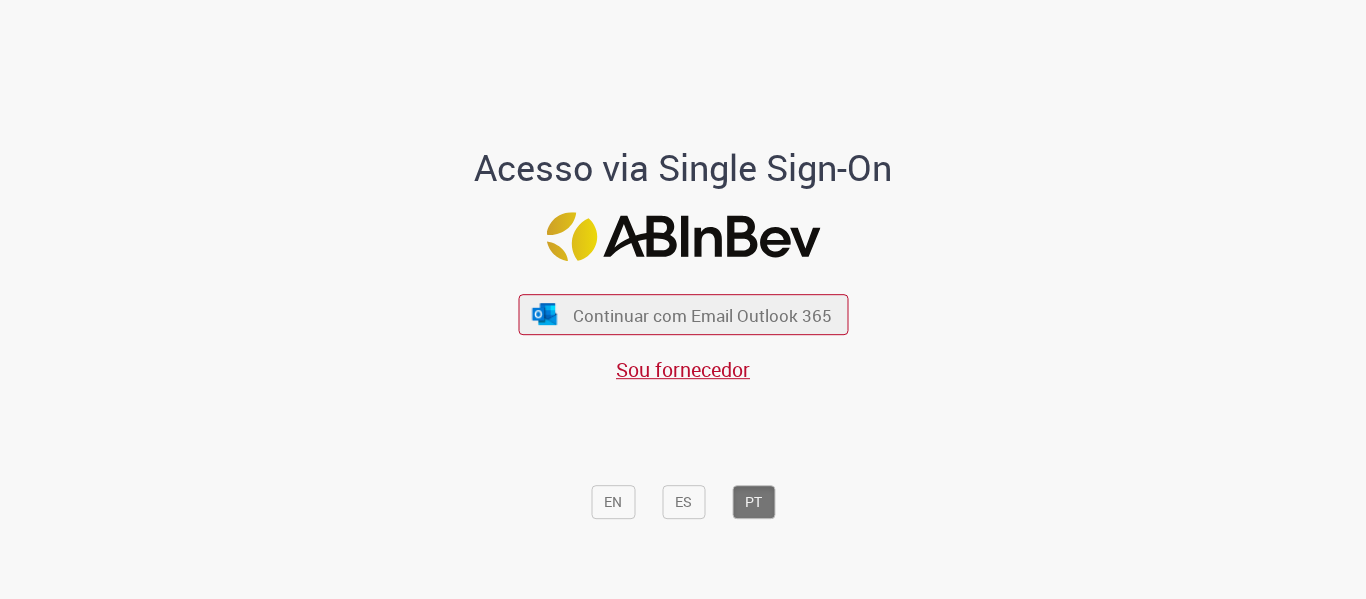scroll, scrollTop: 0, scrollLeft: 0, axis: both 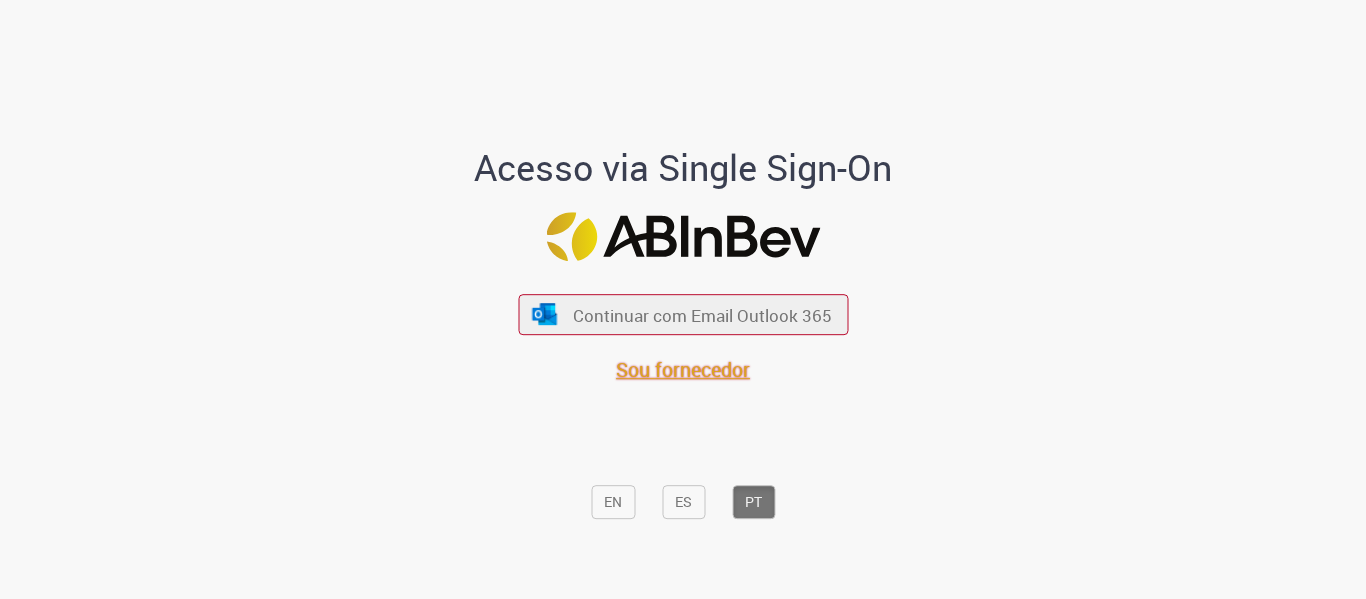 click on "Sou fornecedor" at bounding box center [683, 369] 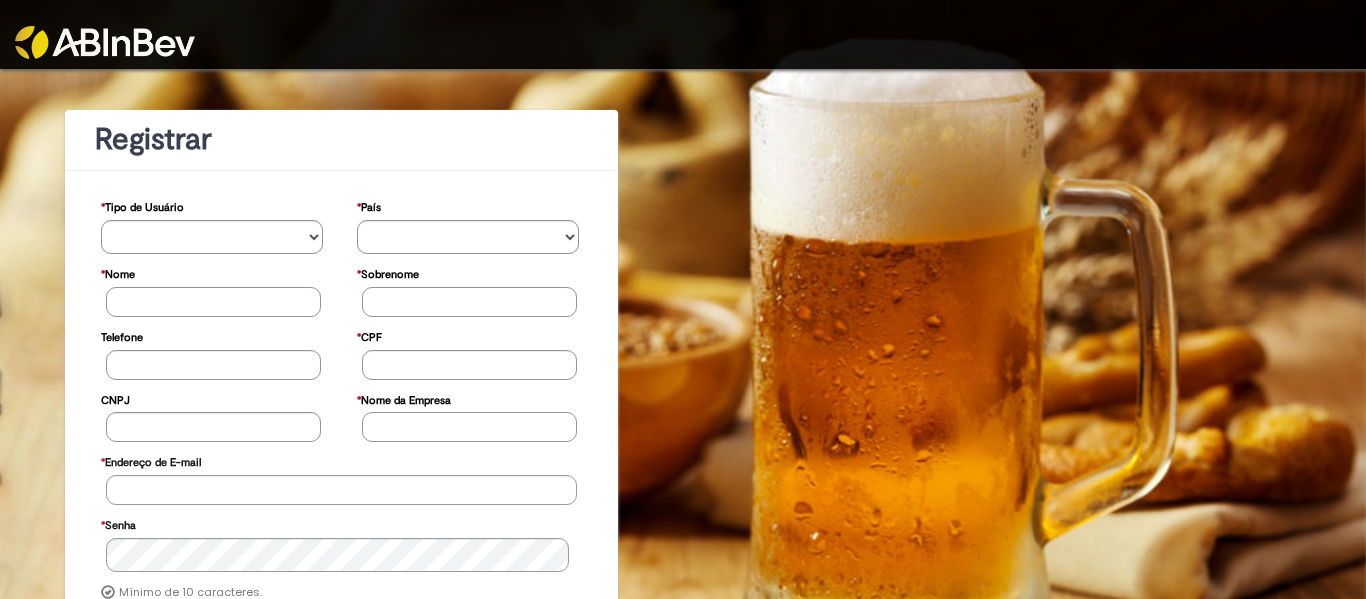 scroll, scrollTop: 0, scrollLeft: 0, axis: both 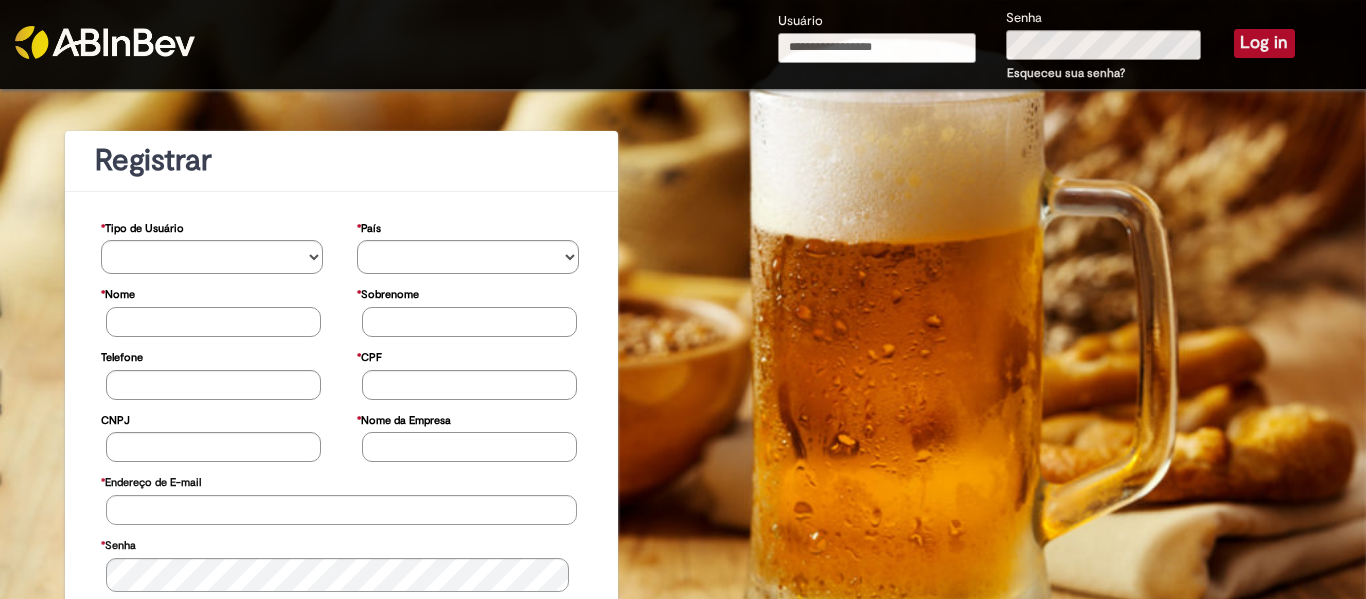 paste on "**********" 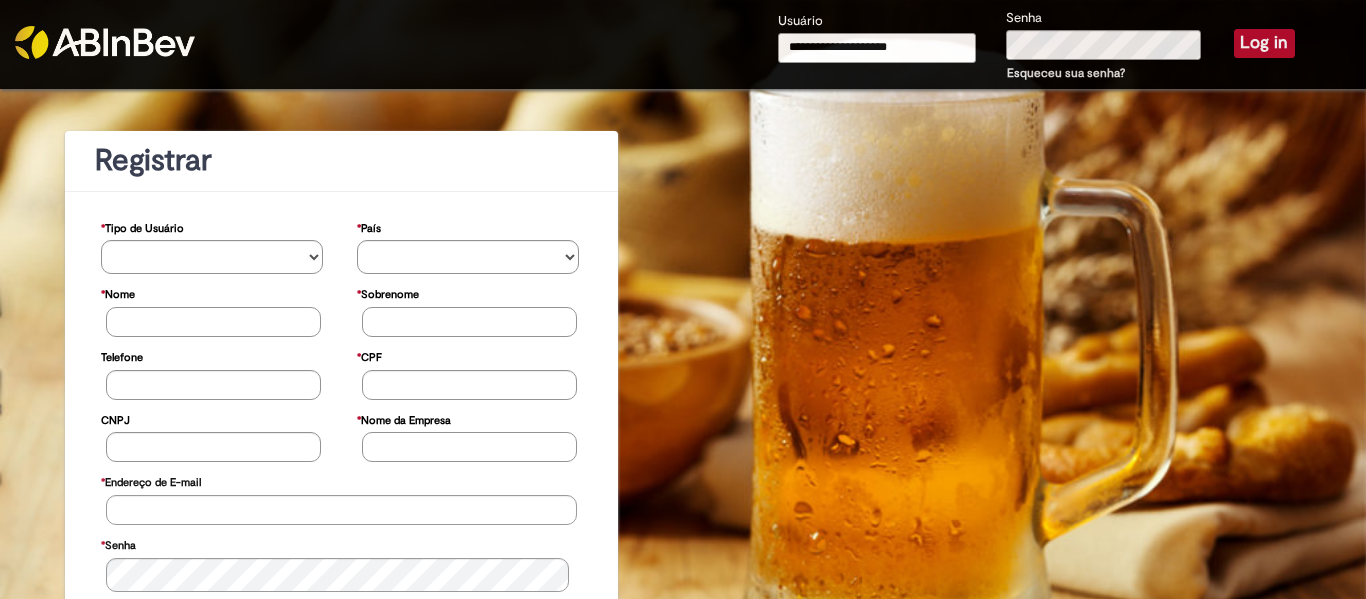 type on "**********" 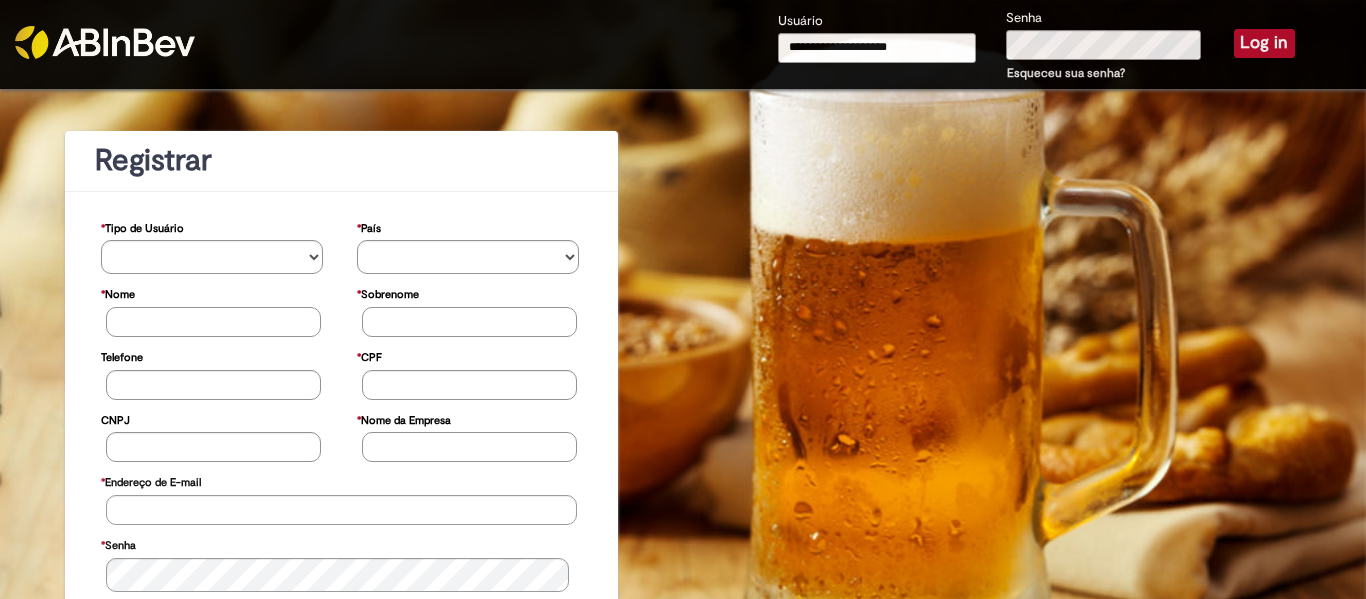 click on "Log in" at bounding box center (1264, 43) 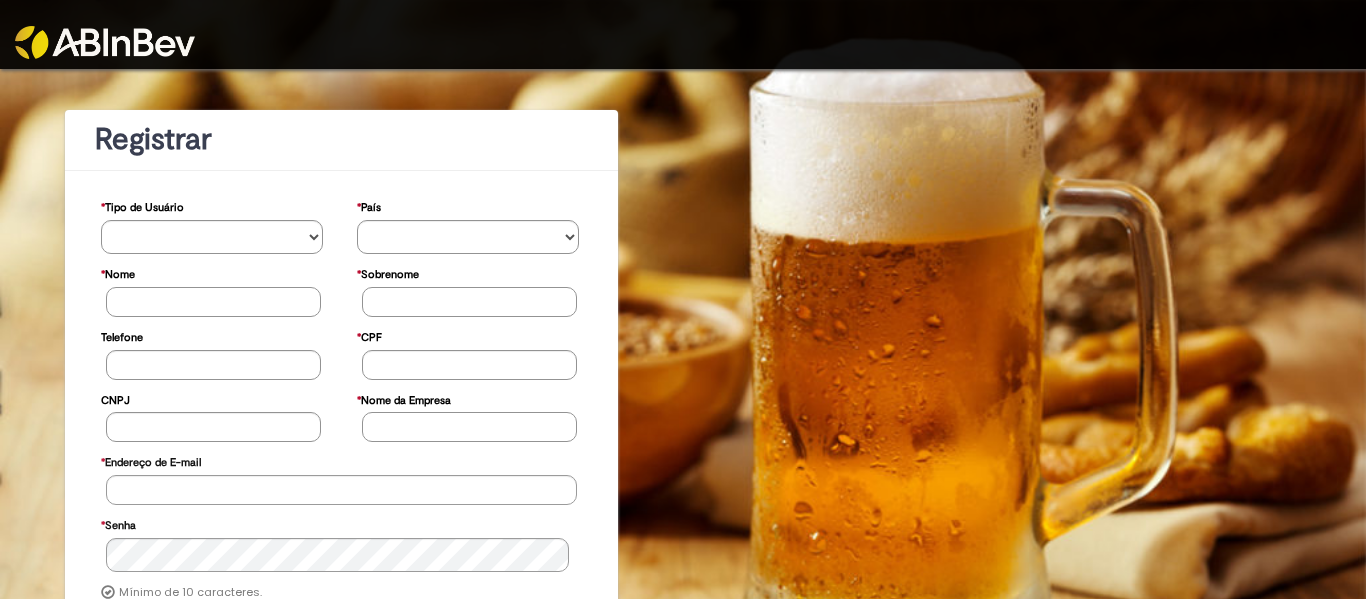 scroll, scrollTop: 0, scrollLeft: 0, axis: both 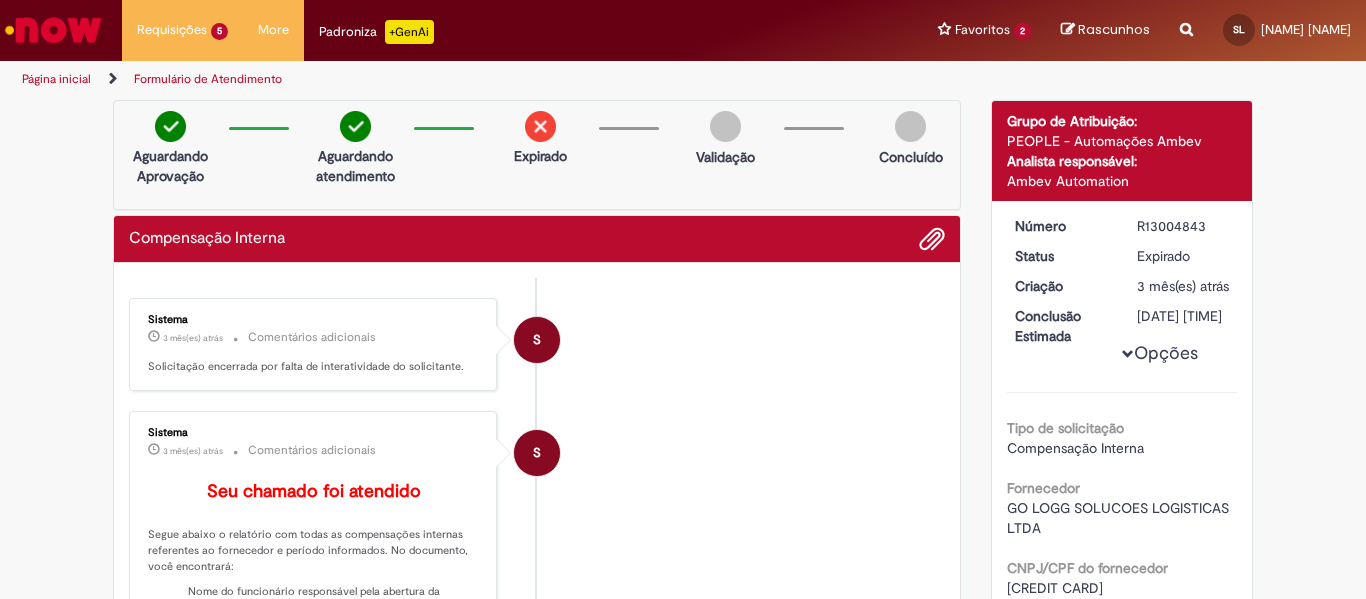 click on "Página inicial" at bounding box center [56, 79] 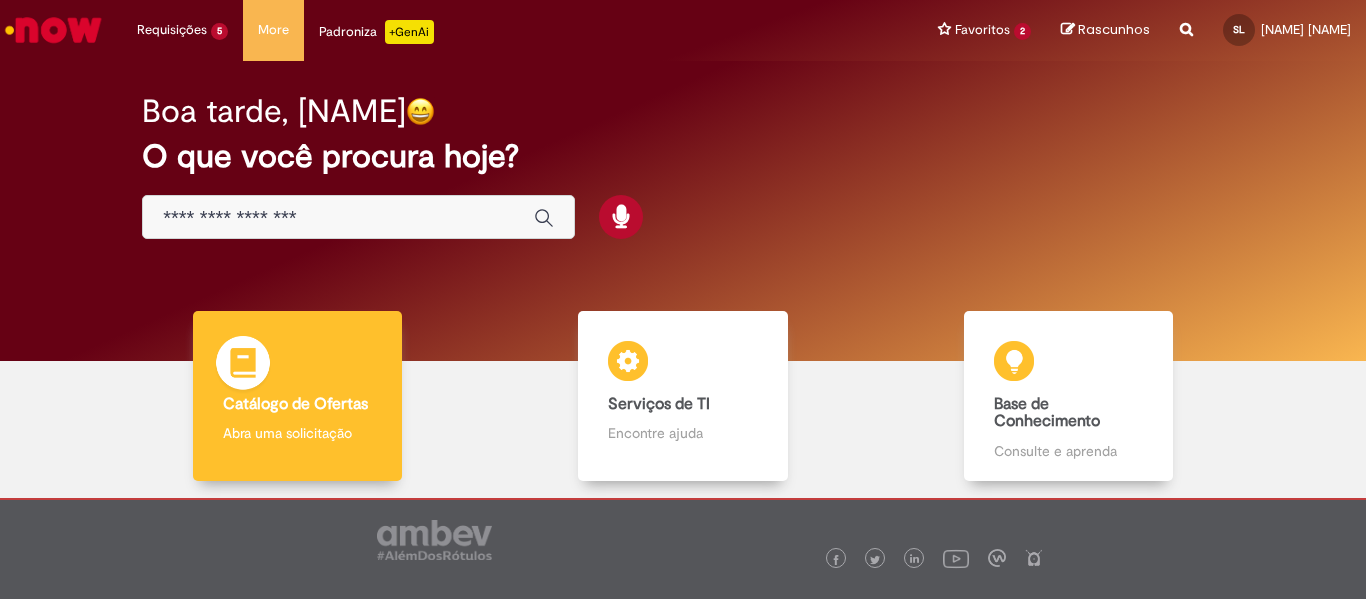 click on "Abra uma solicitação" at bounding box center (298, 433) 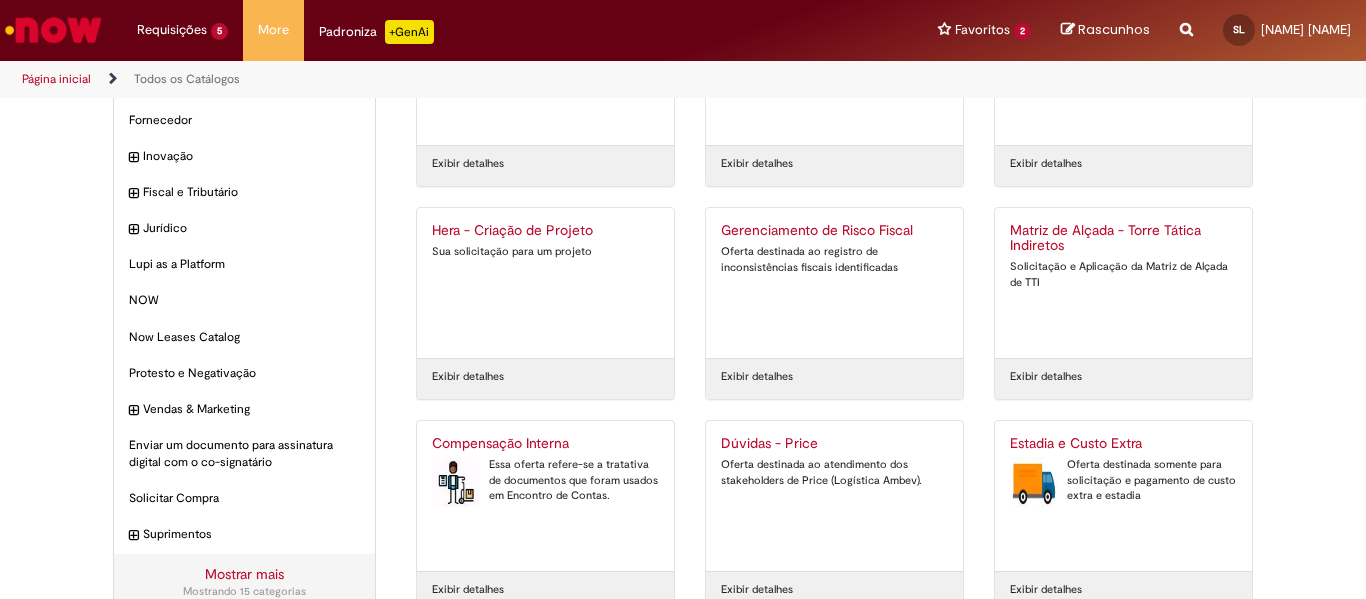 scroll, scrollTop: 300, scrollLeft: 0, axis: vertical 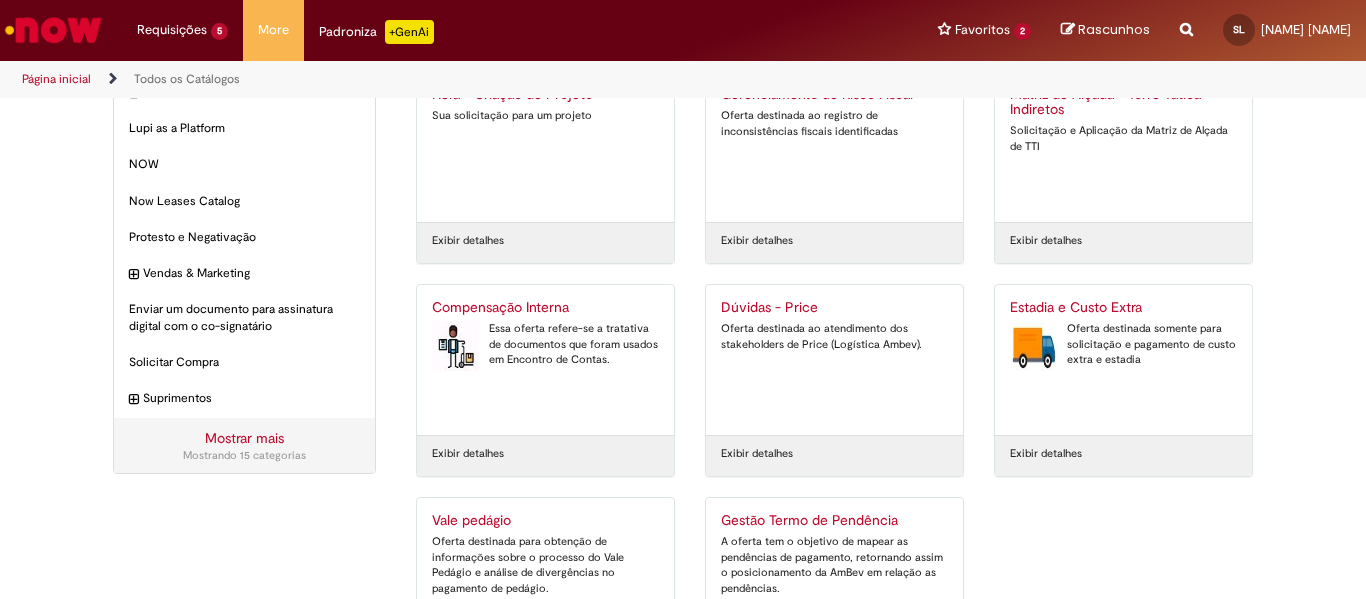 click on "Essa oferta refere-se a tratativa de documentos que foram usados em Encontro de Contas." at bounding box center [545, 344] 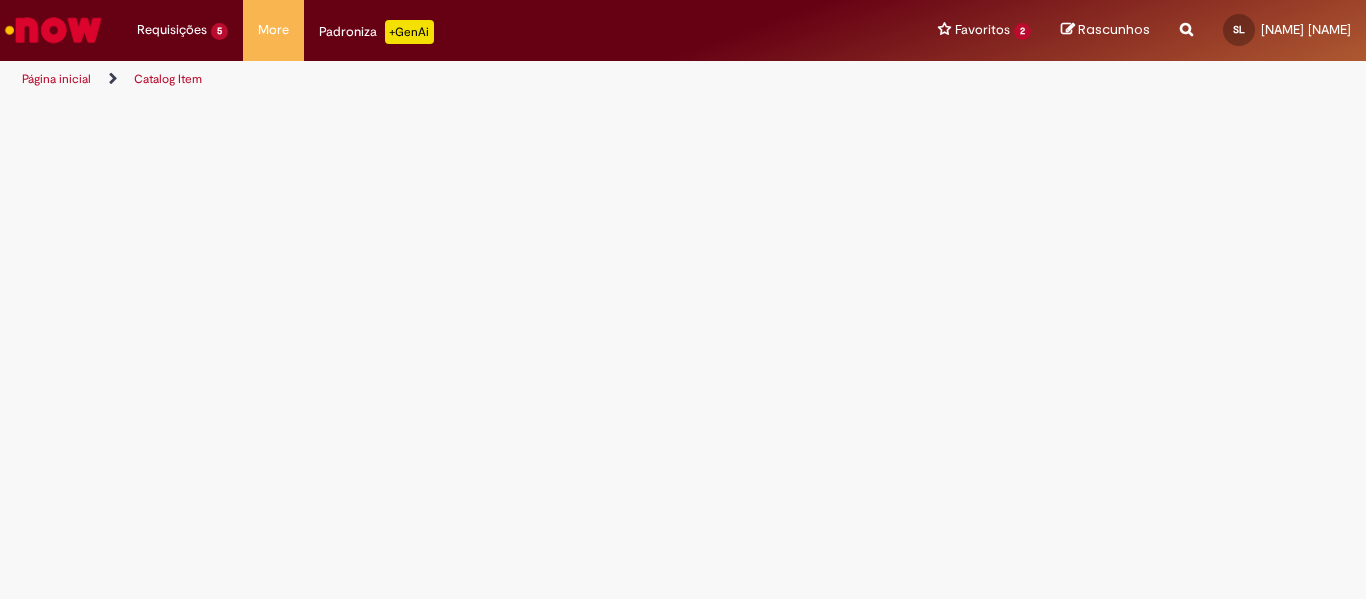 scroll, scrollTop: 0, scrollLeft: 0, axis: both 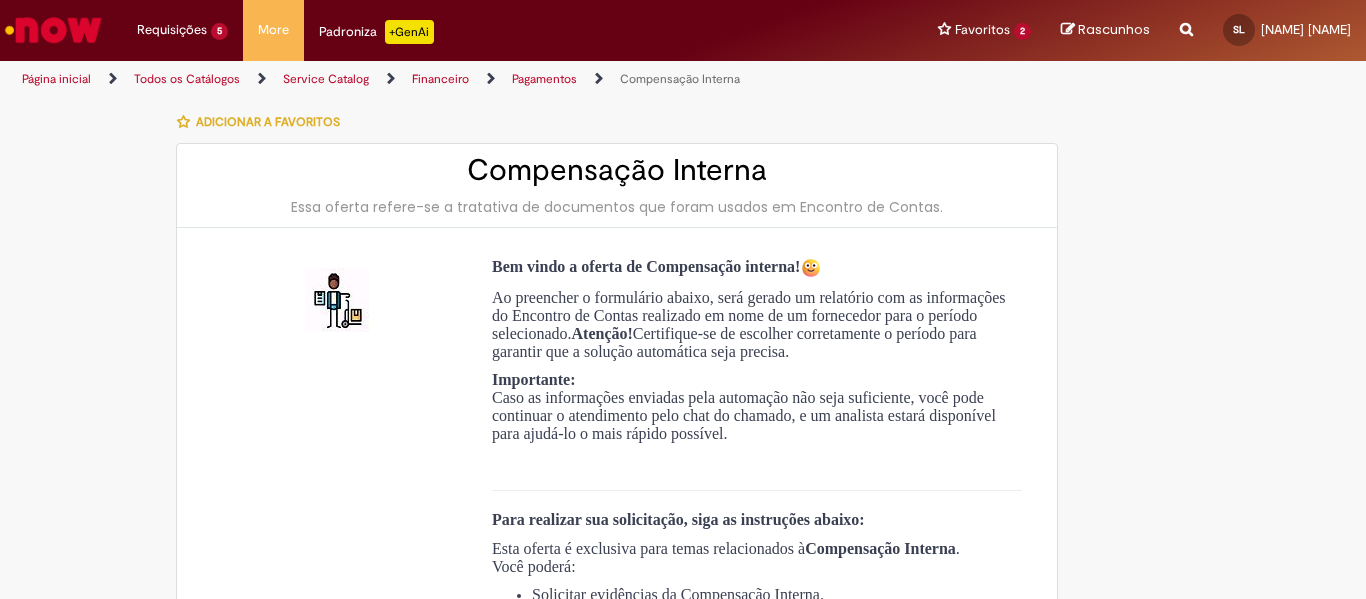 type on "**********" 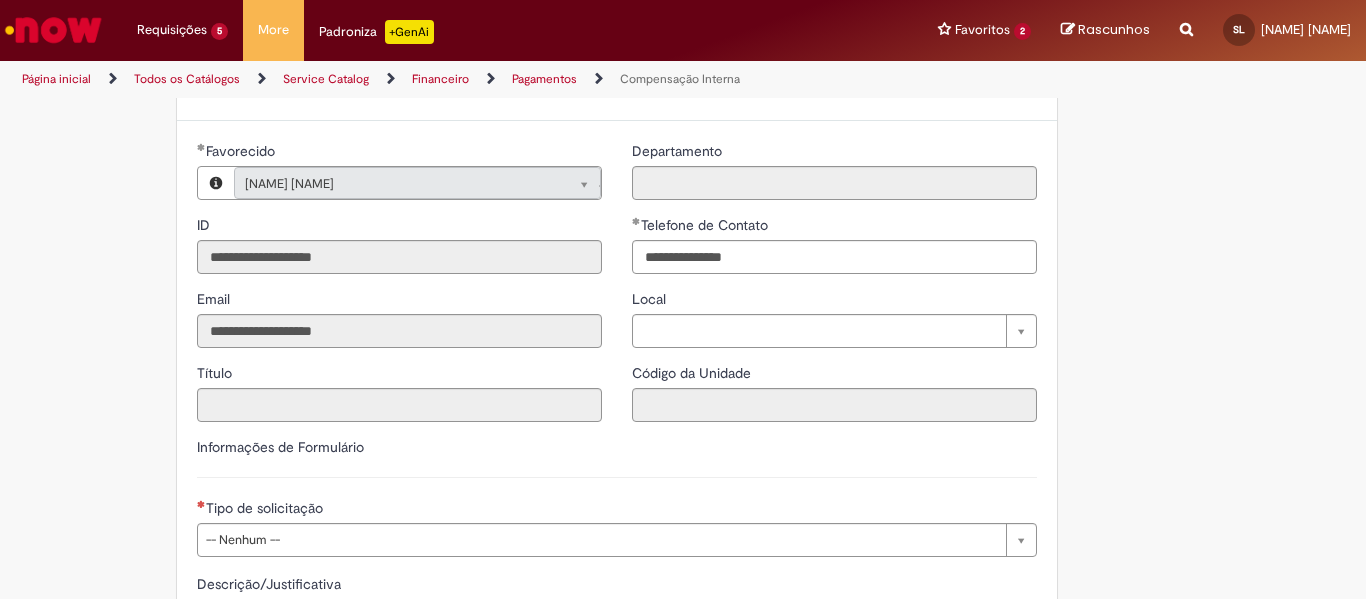 scroll, scrollTop: 900, scrollLeft: 0, axis: vertical 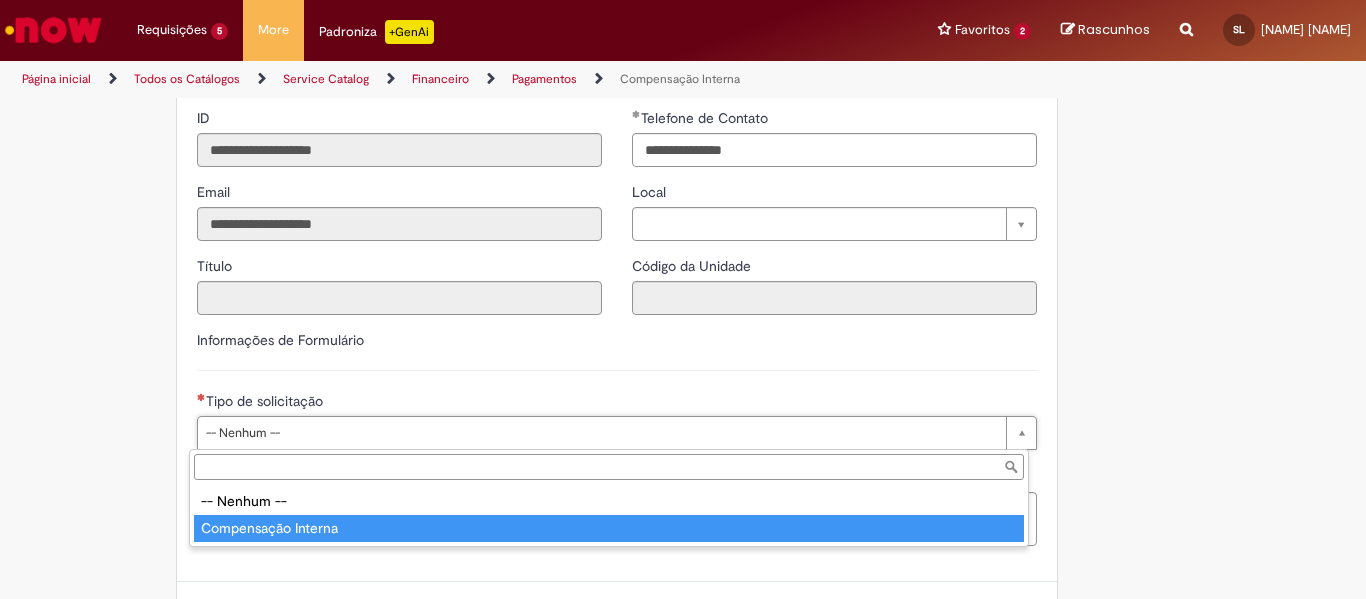 type on "**********" 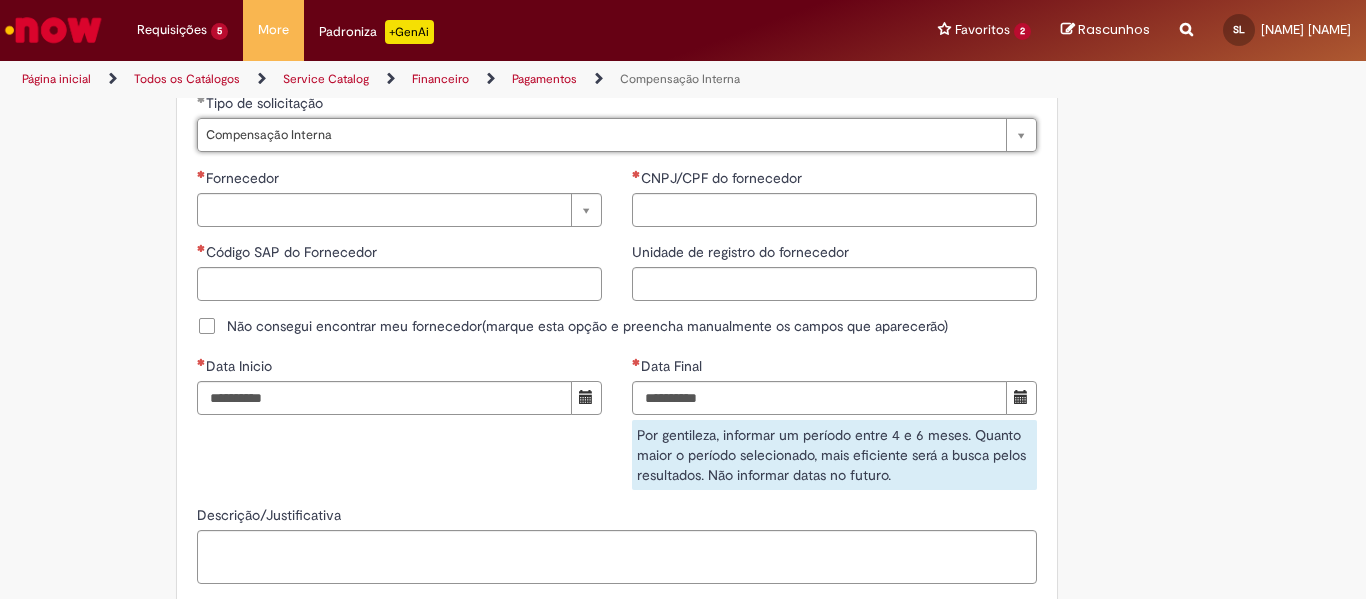 scroll, scrollTop: 1200, scrollLeft: 0, axis: vertical 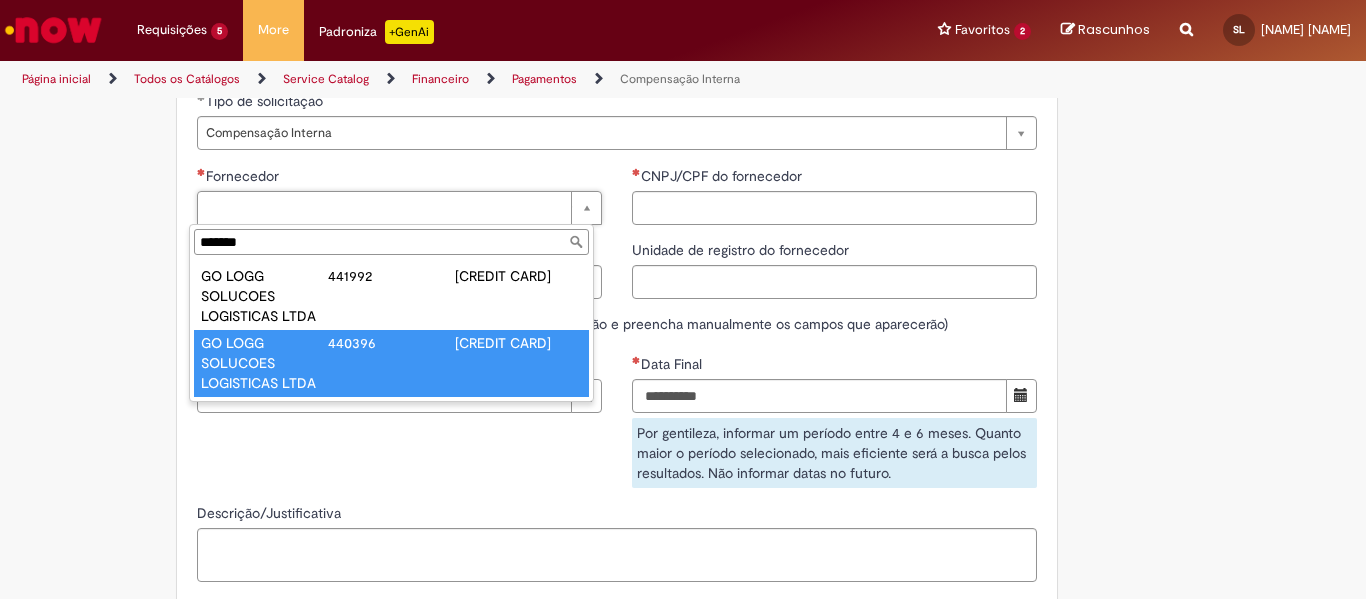 type on "*******" 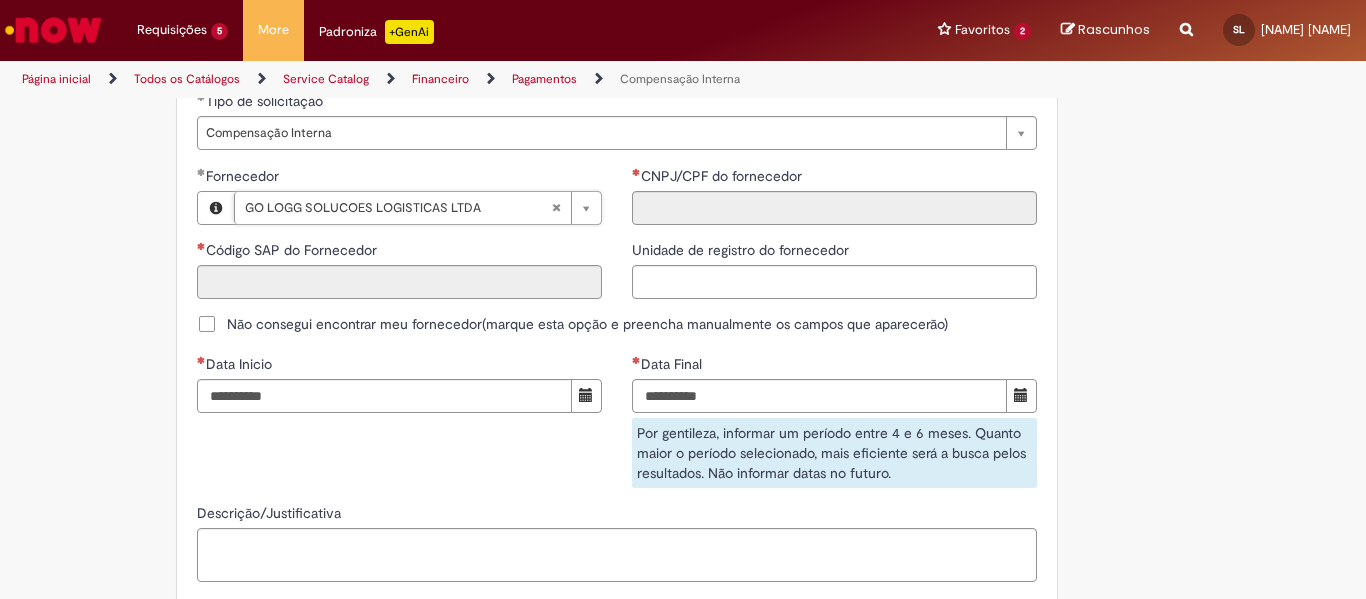 type on "******" 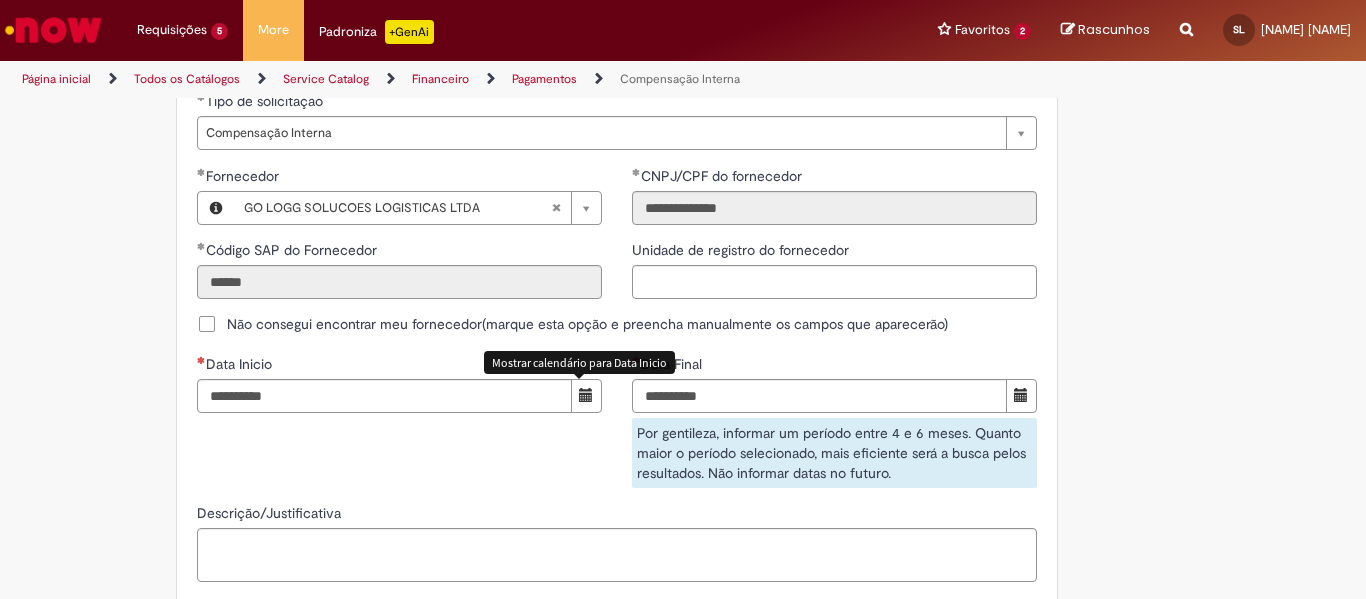click at bounding box center (586, 395) 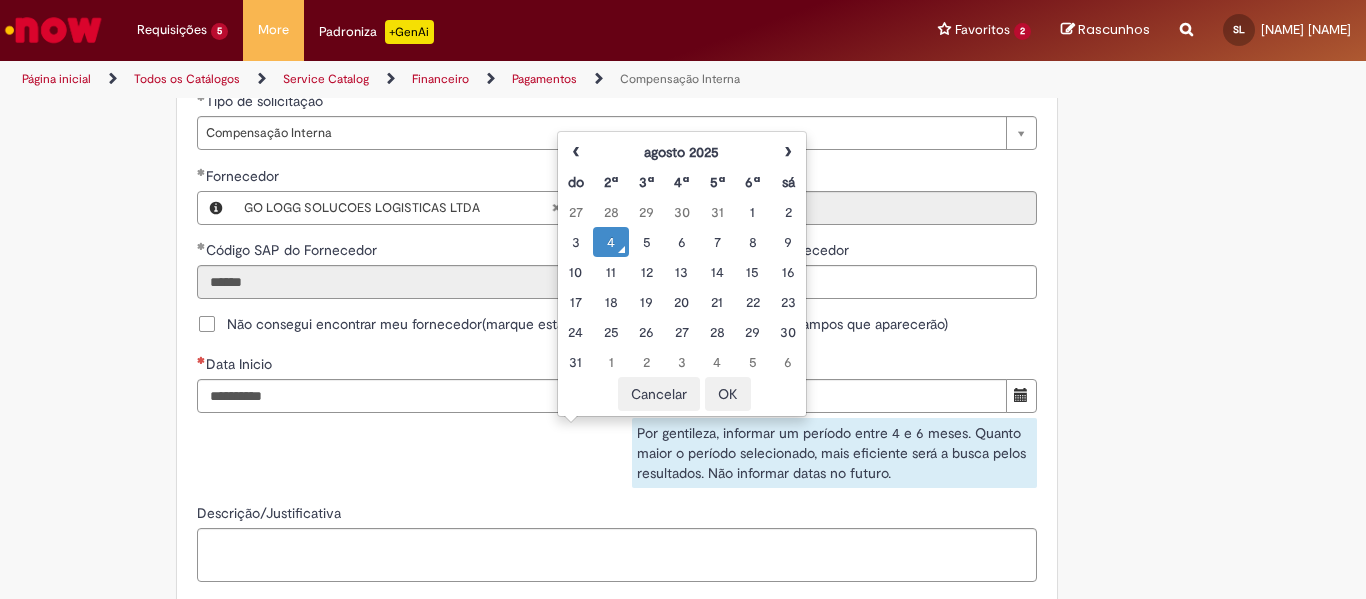 click on "4" at bounding box center [610, 242] 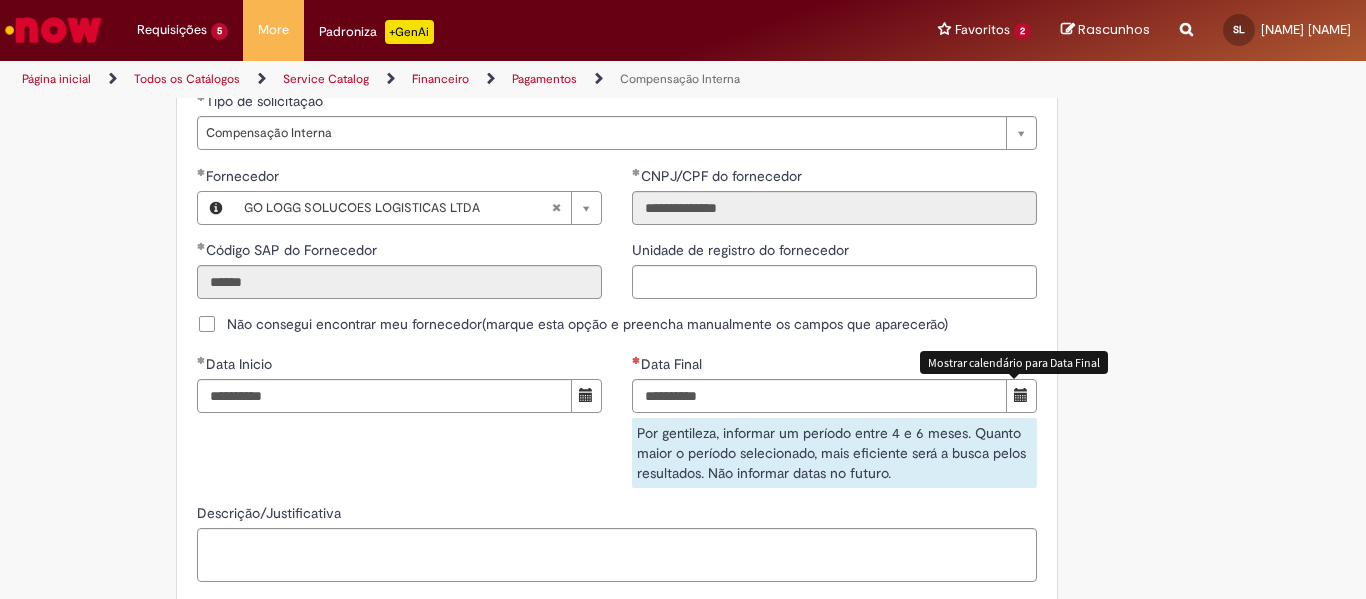 click at bounding box center (1021, 395) 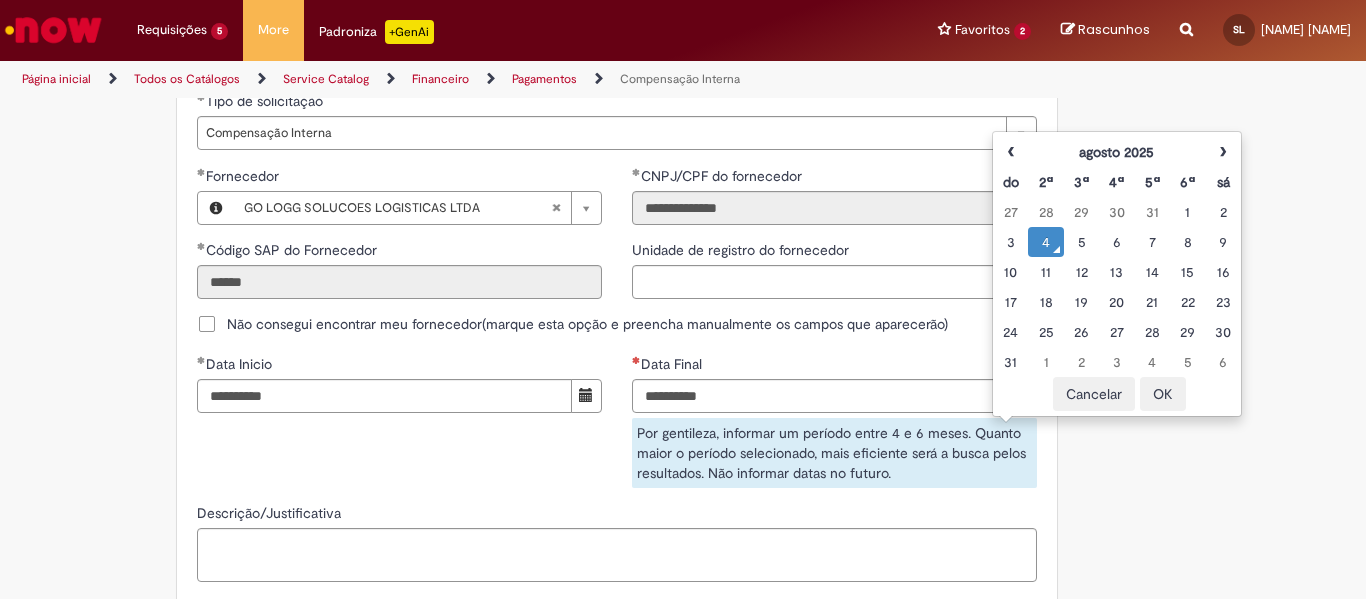 click on "4" at bounding box center [1045, 242] 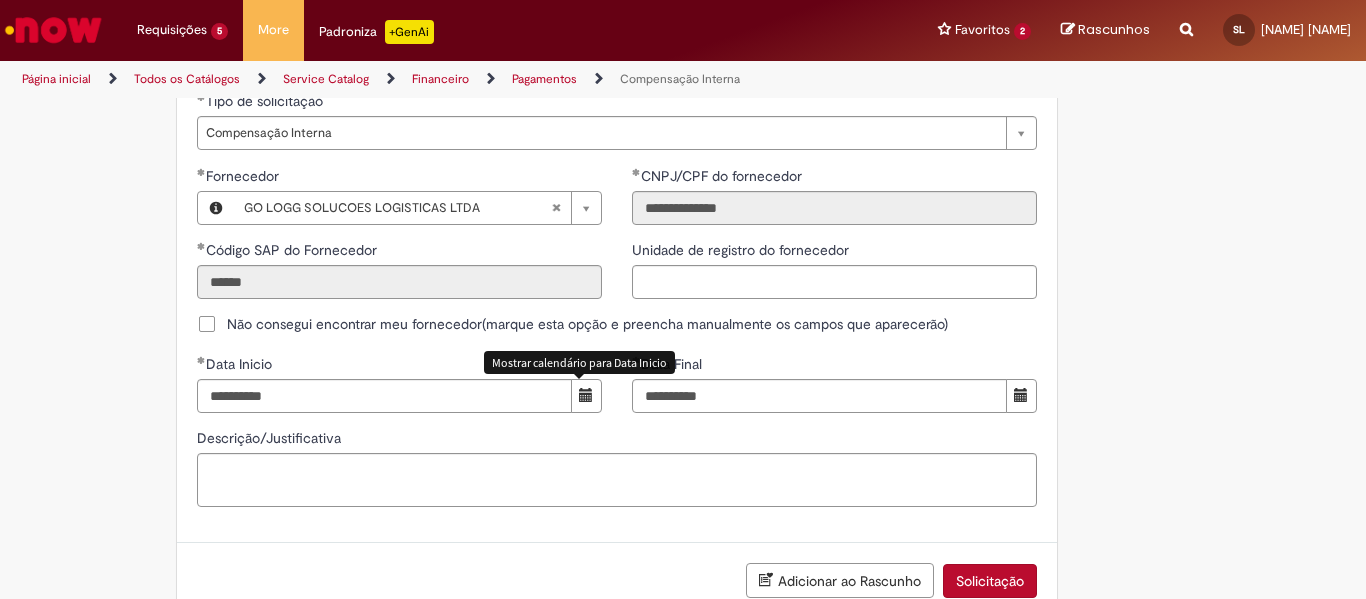 click at bounding box center (586, 396) 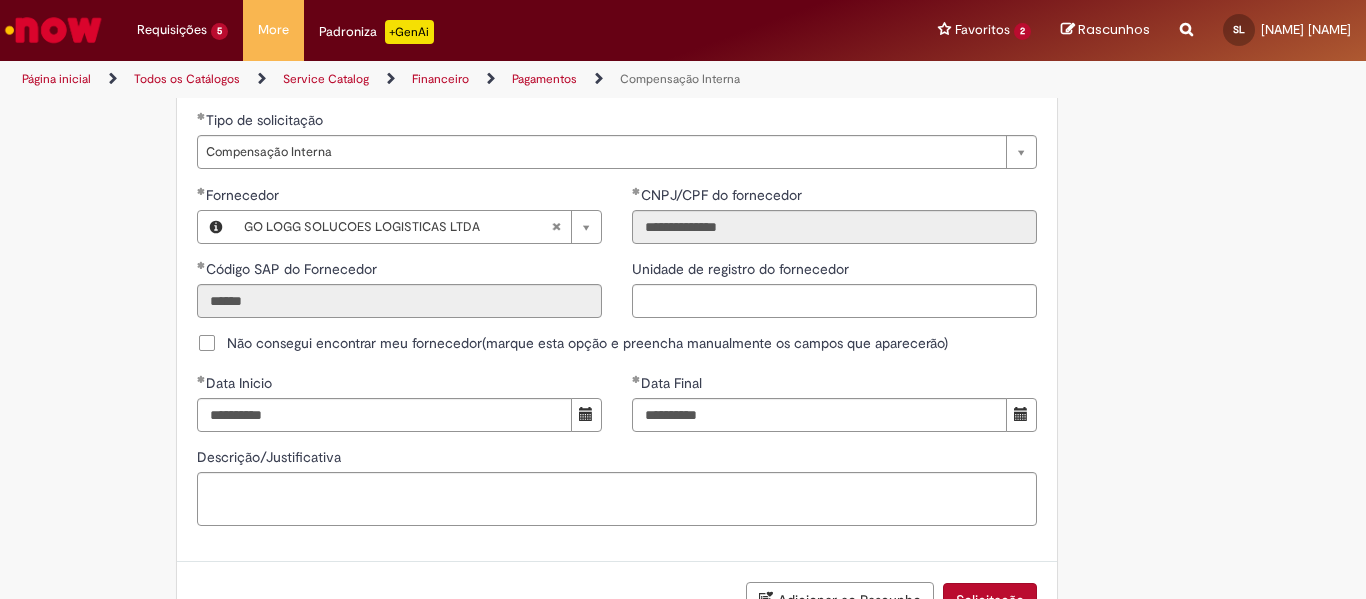 scroll, scrollTop: 1200, scrollLeft: 0, axis: vertical 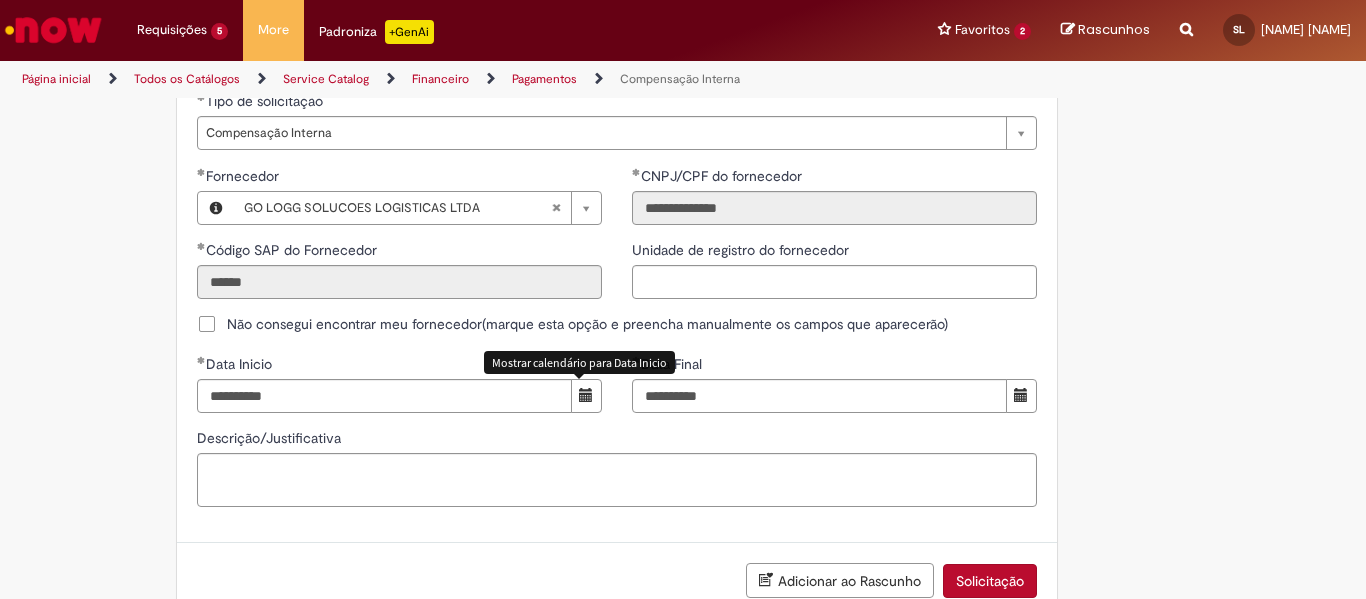 click at bounding box center (586, 396) 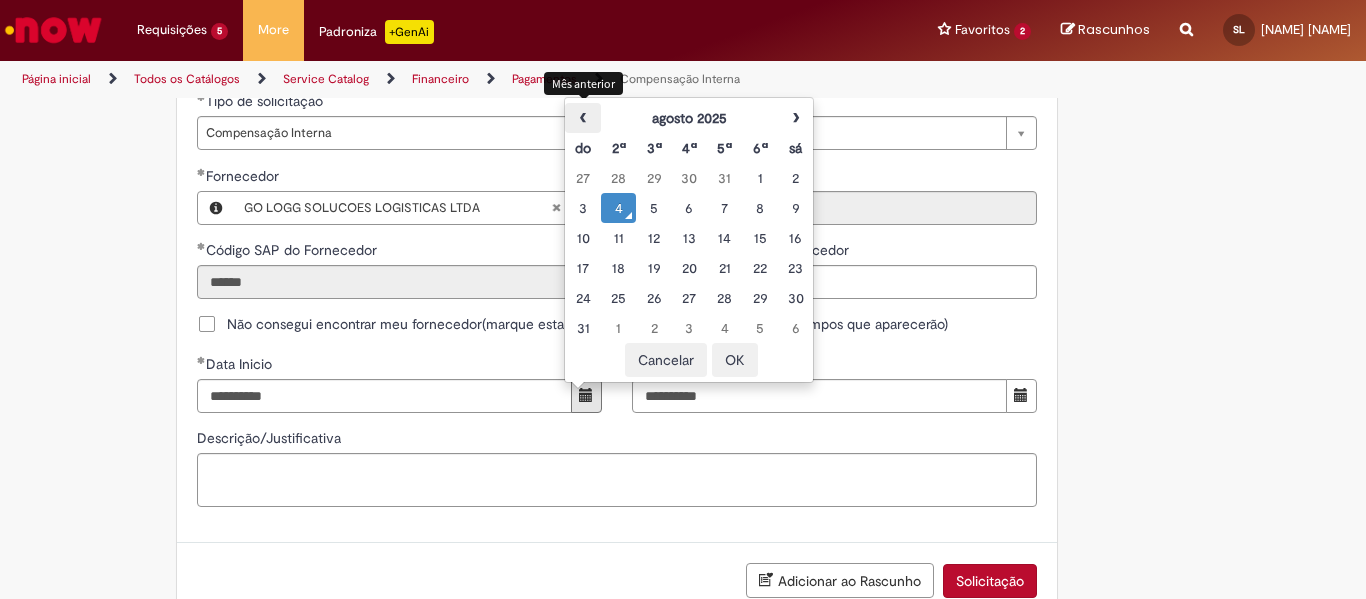 click on "‹" at bounding box center [582, 118] 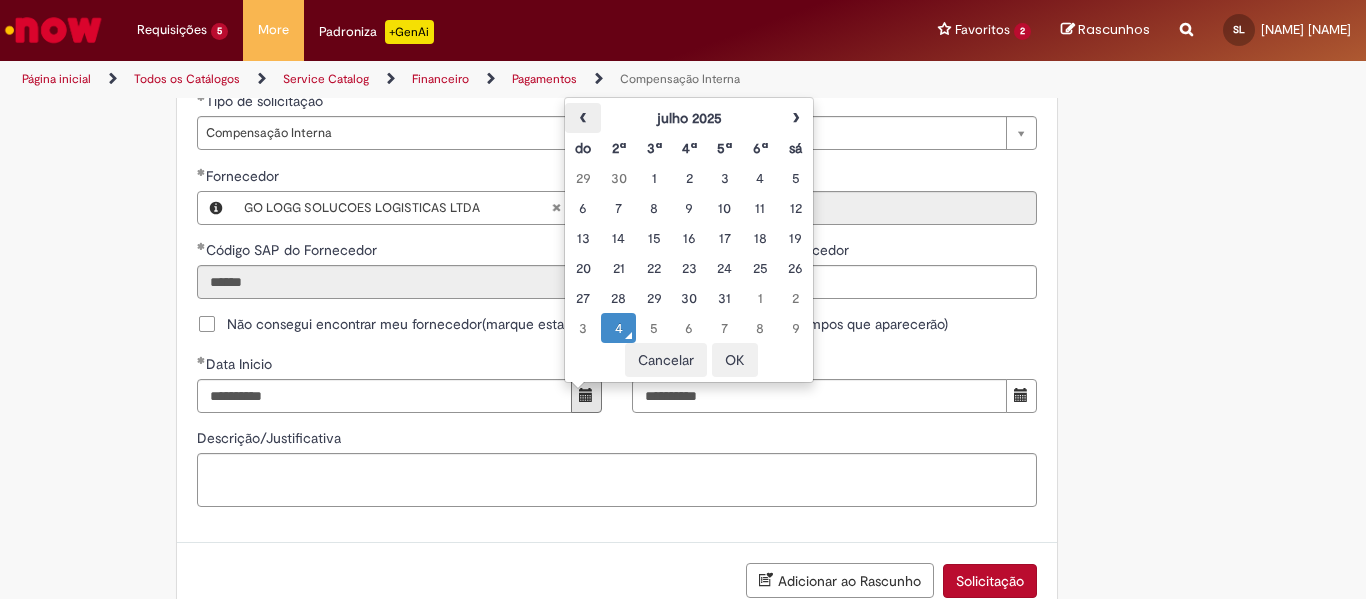 click on "‹" at bounding box center [582, 118] 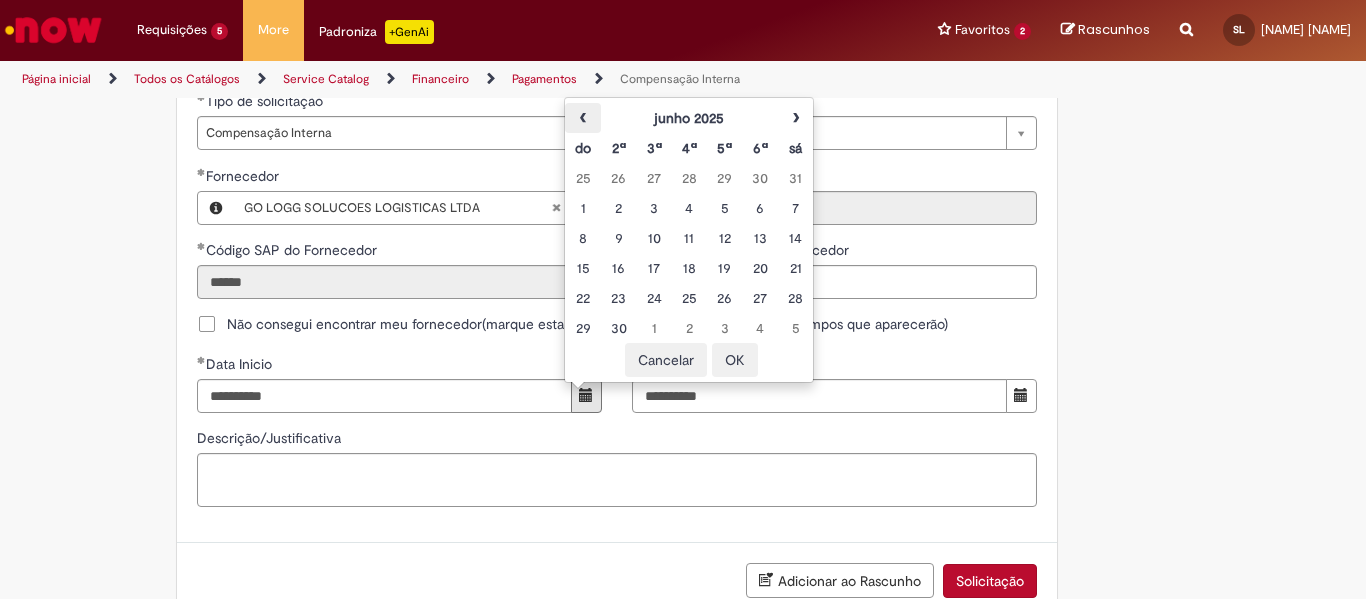 click on "‹" at bounding box center [582, 118] 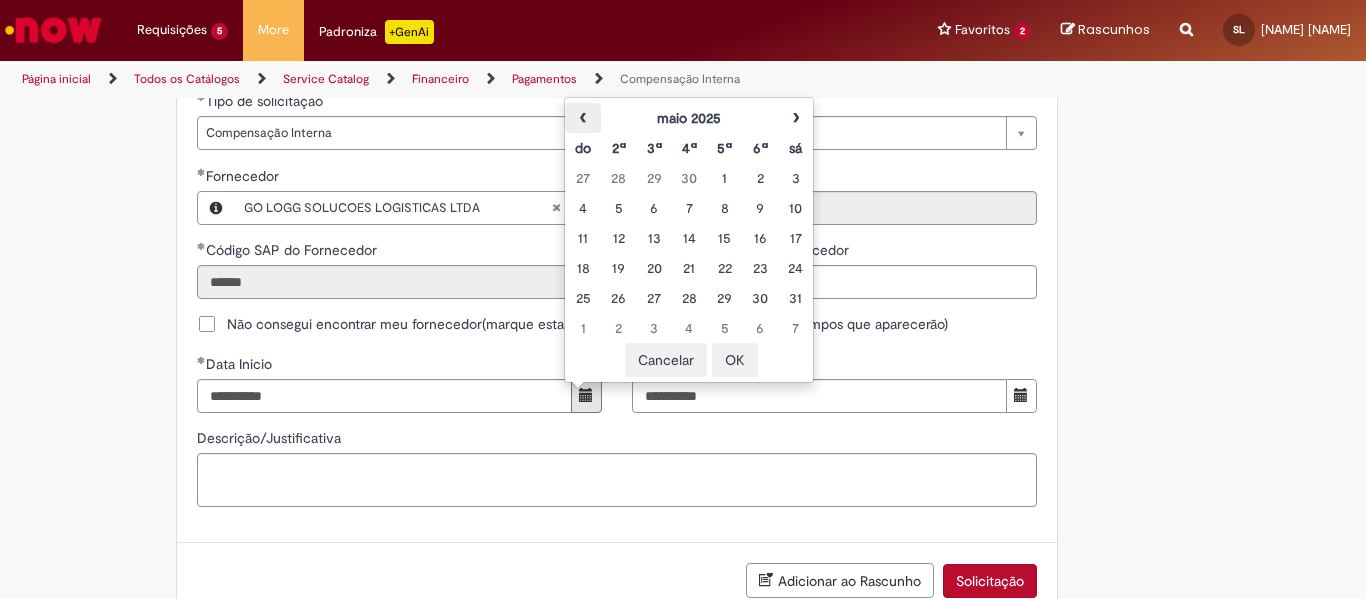click on "‹" at bounding box center (582, 118) 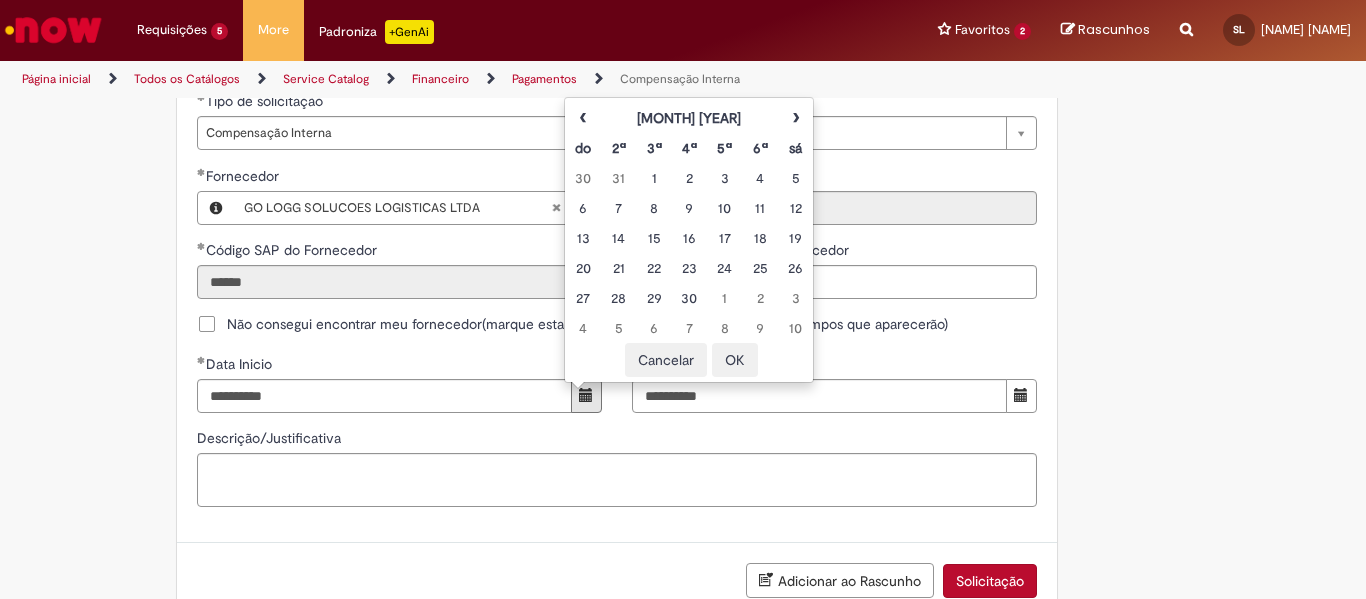 click on "do" at bounding box center [582, 148] 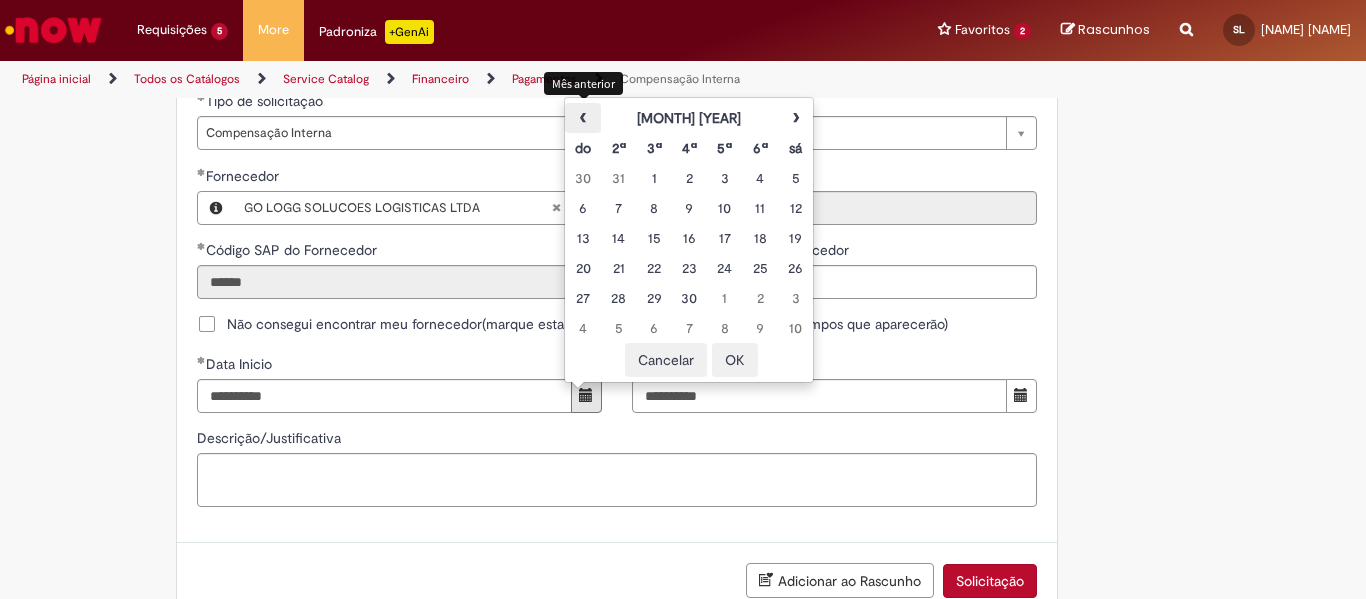 click on "‹" at bounding box center (582, 118) 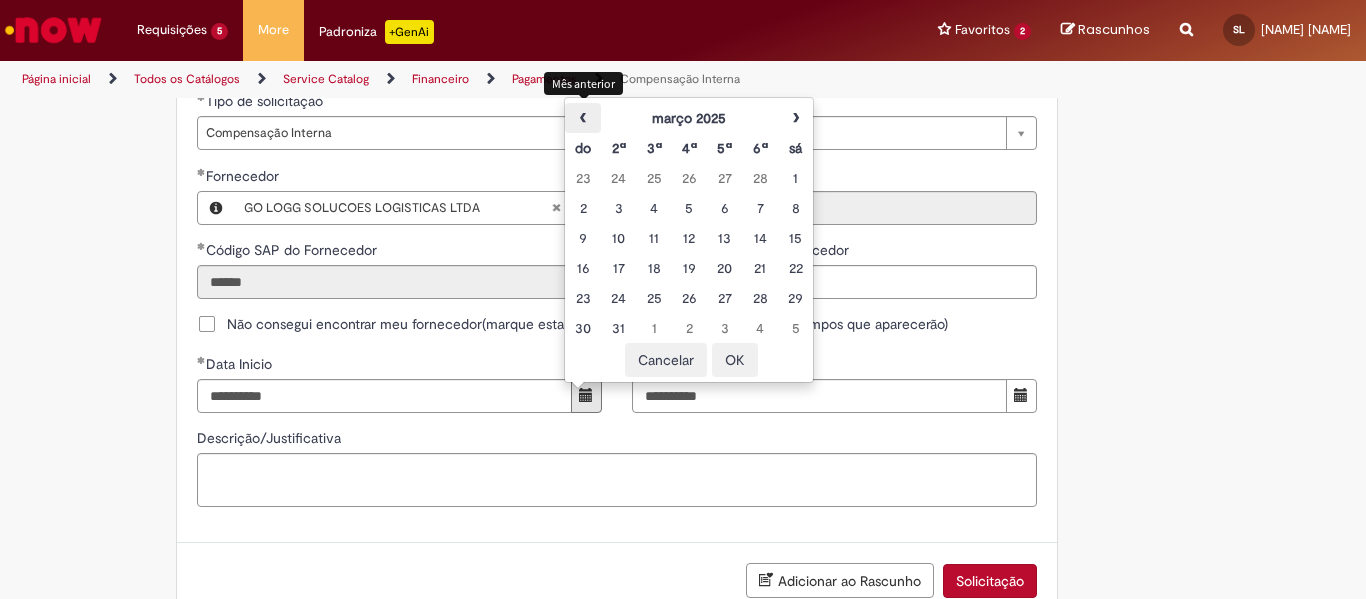 click on "‹" at bounding box center [582, 118] 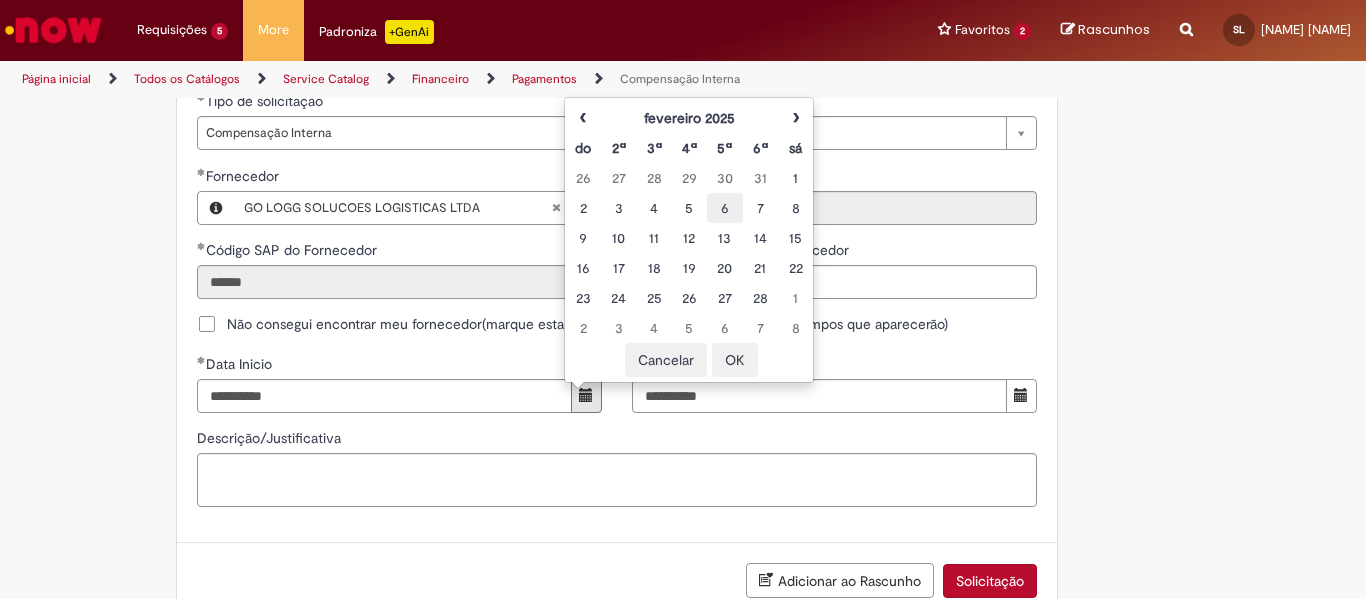 click on "6" at bounding box center (724, 208) 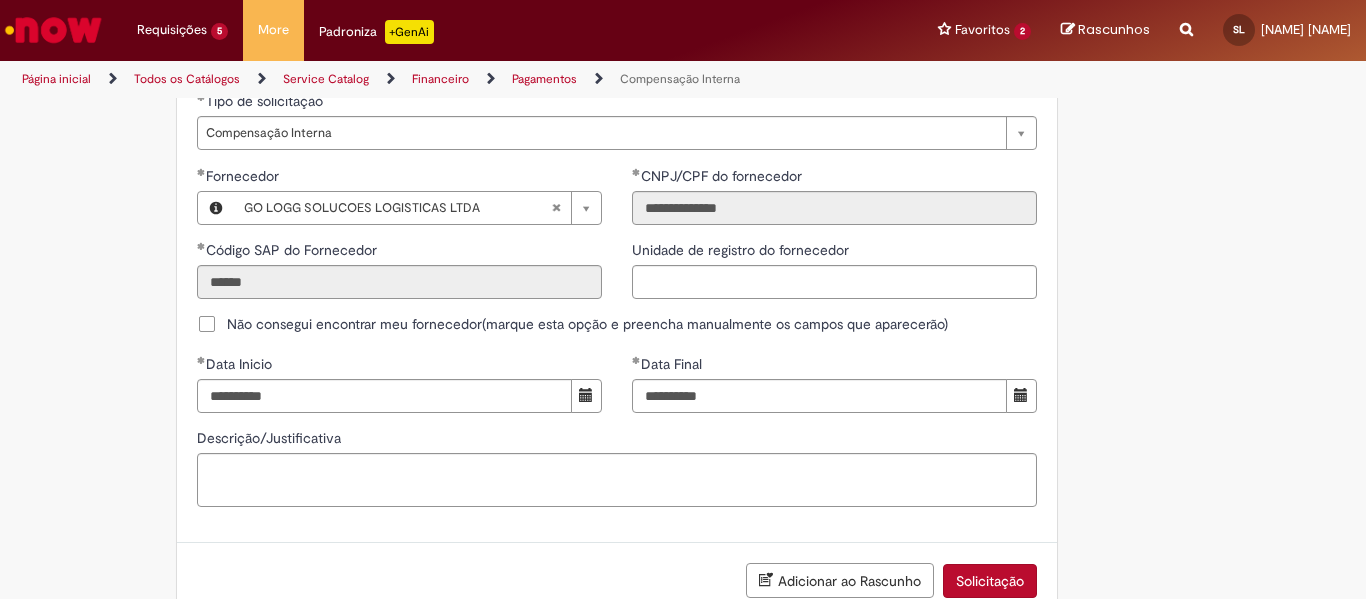 click on "Descrição/Justificativa" at bounding box center (617, 440) 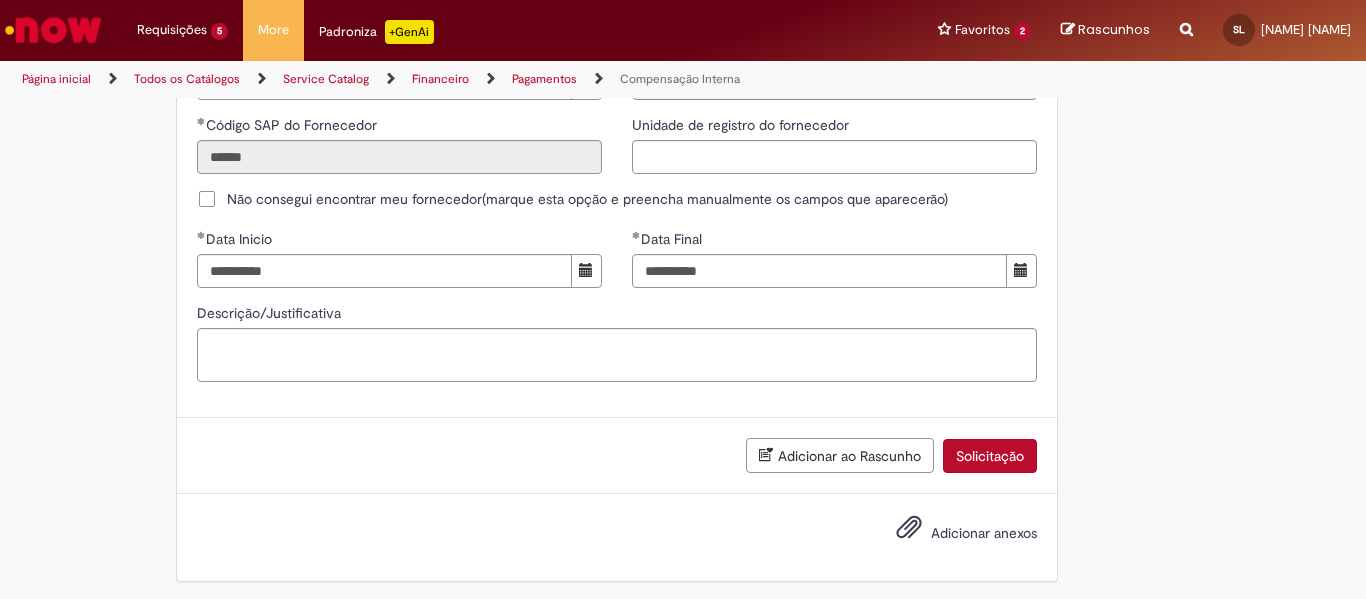 scroll, scrollTop: 1332, scrollLeft: 0, axis: vertical 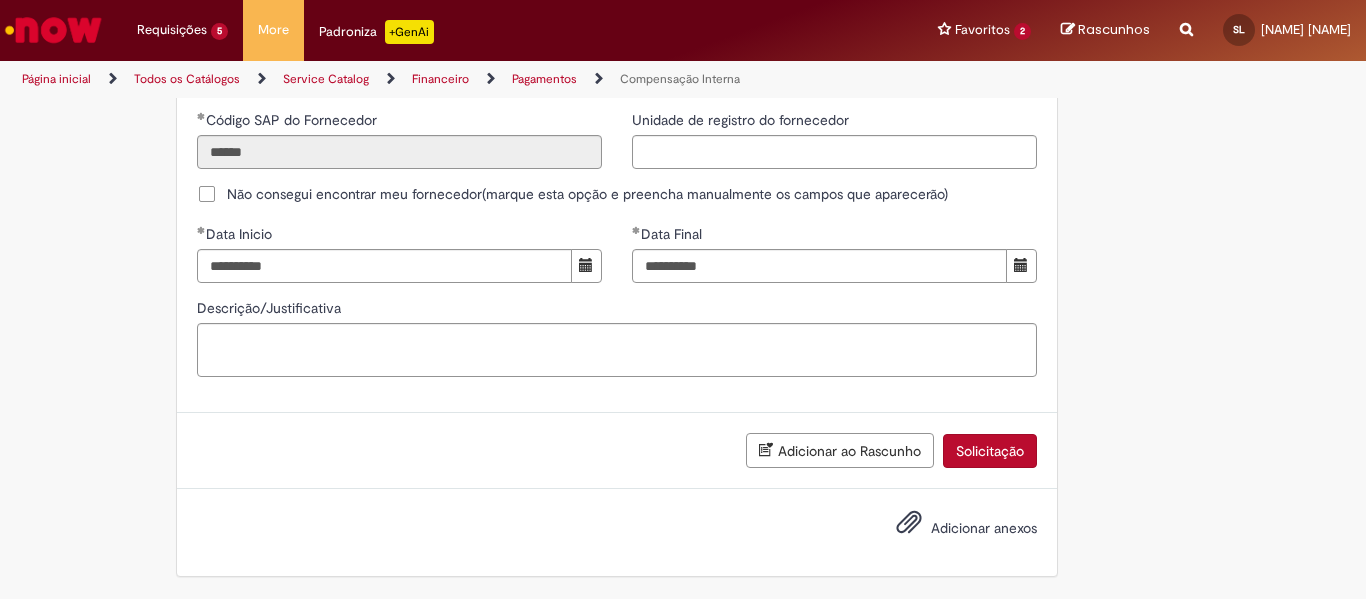 click on "Solicitação" at bounding box center (990, 451) 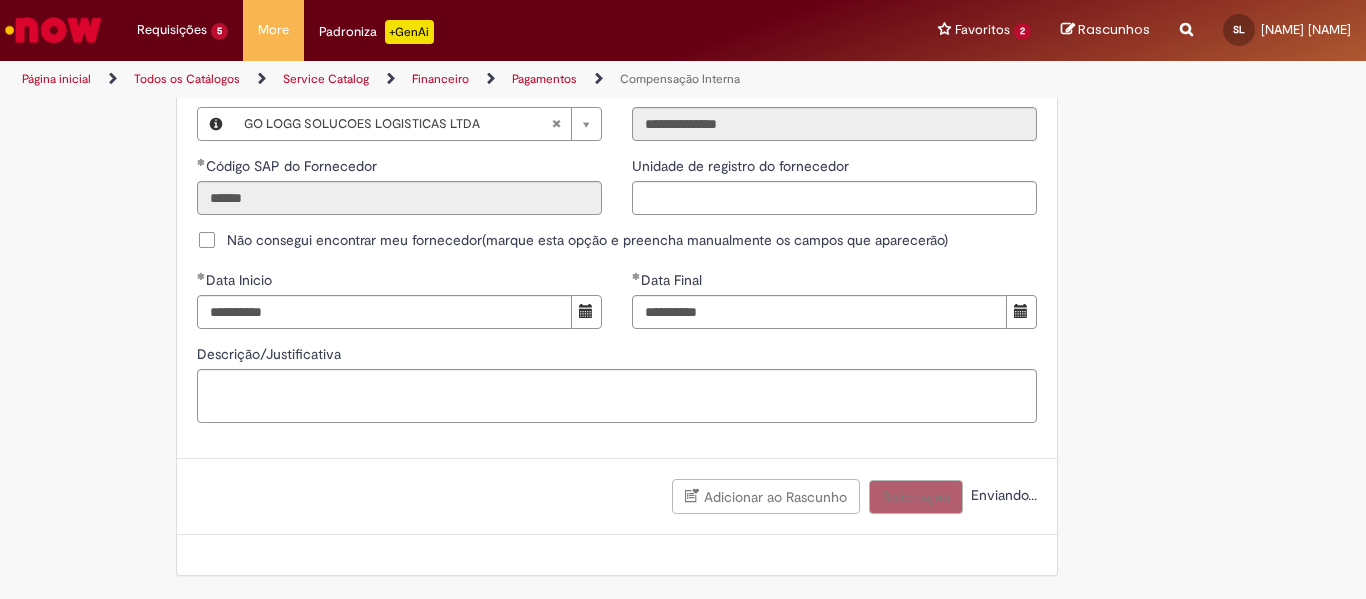 scroll, scrollTop: 1286, scrollLeft: 0, axis: vertical 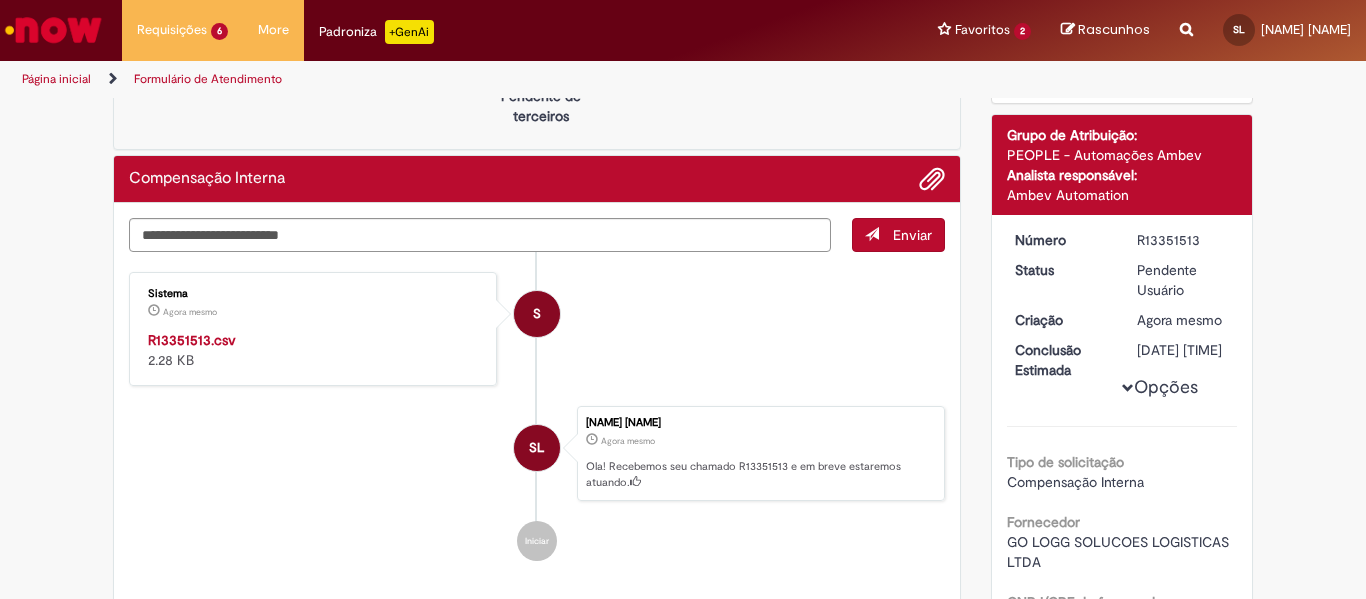 click on "R13351513.csv" at bounding box center (192, 340) 